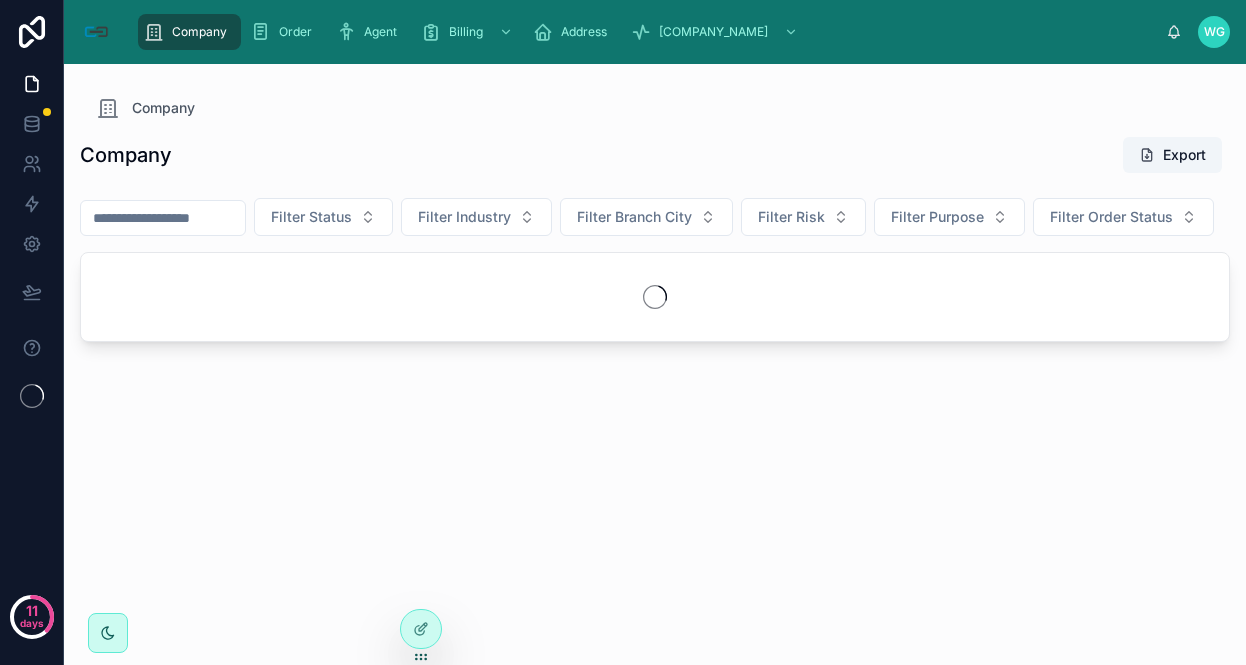scroll, scrollTop: 0, scrollLeft: 0, axis: both 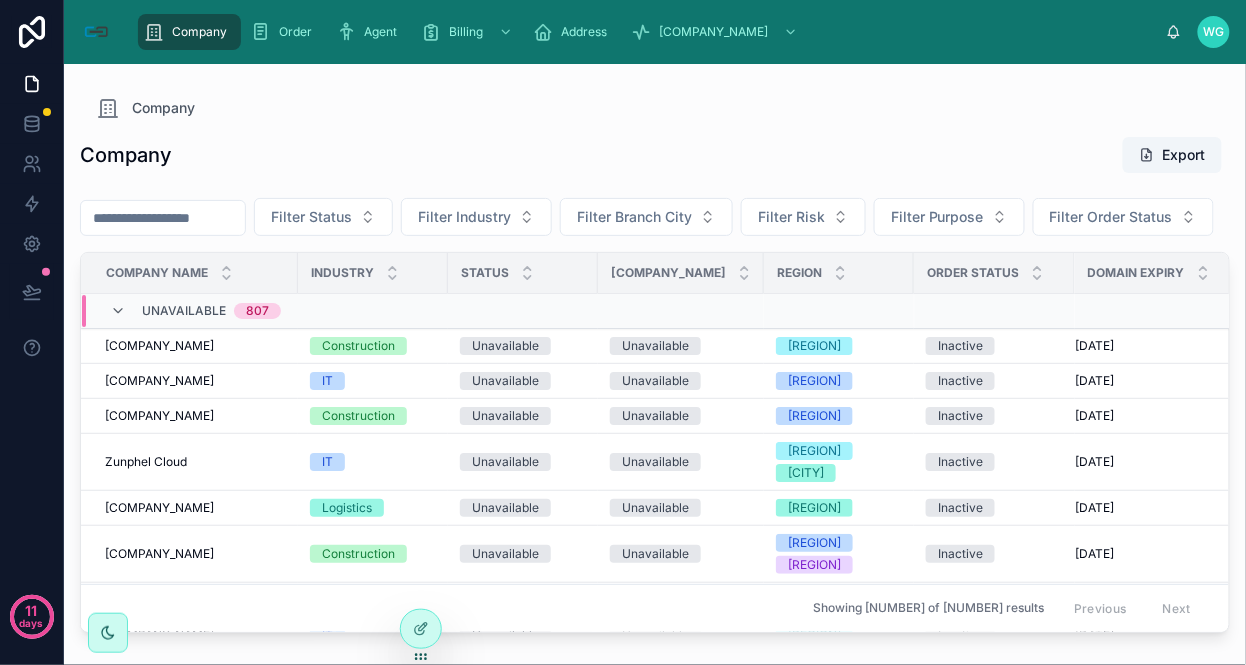 click at bounding box center [163, 218] 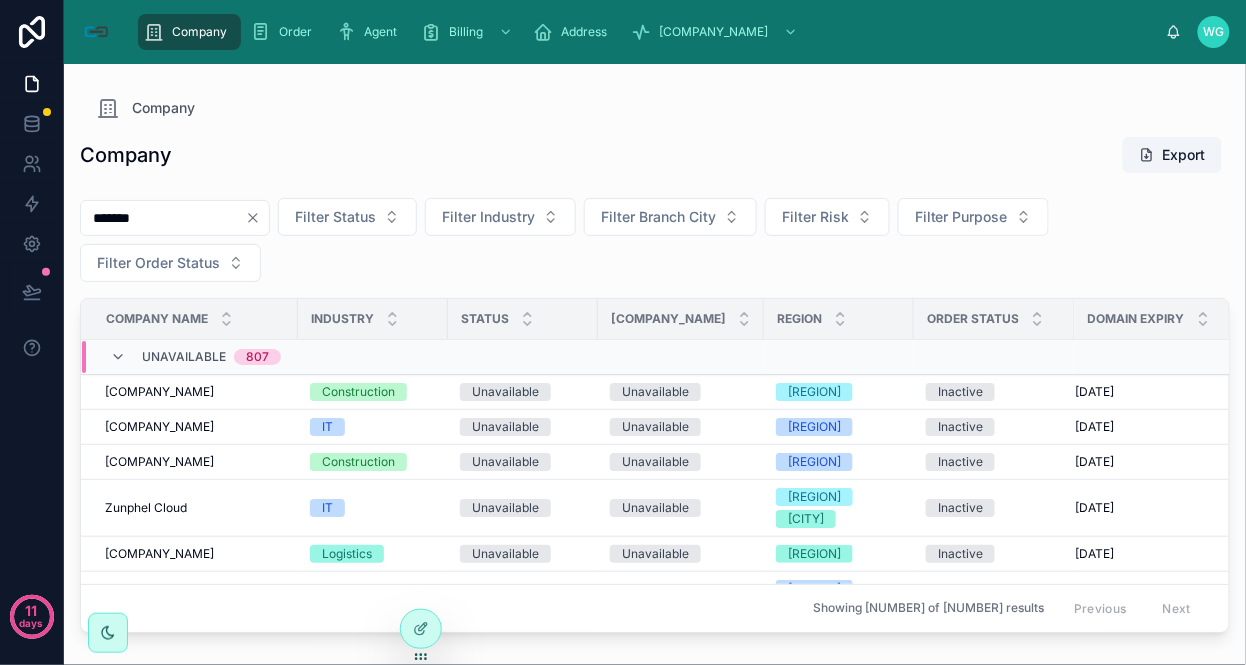 type on "*******" 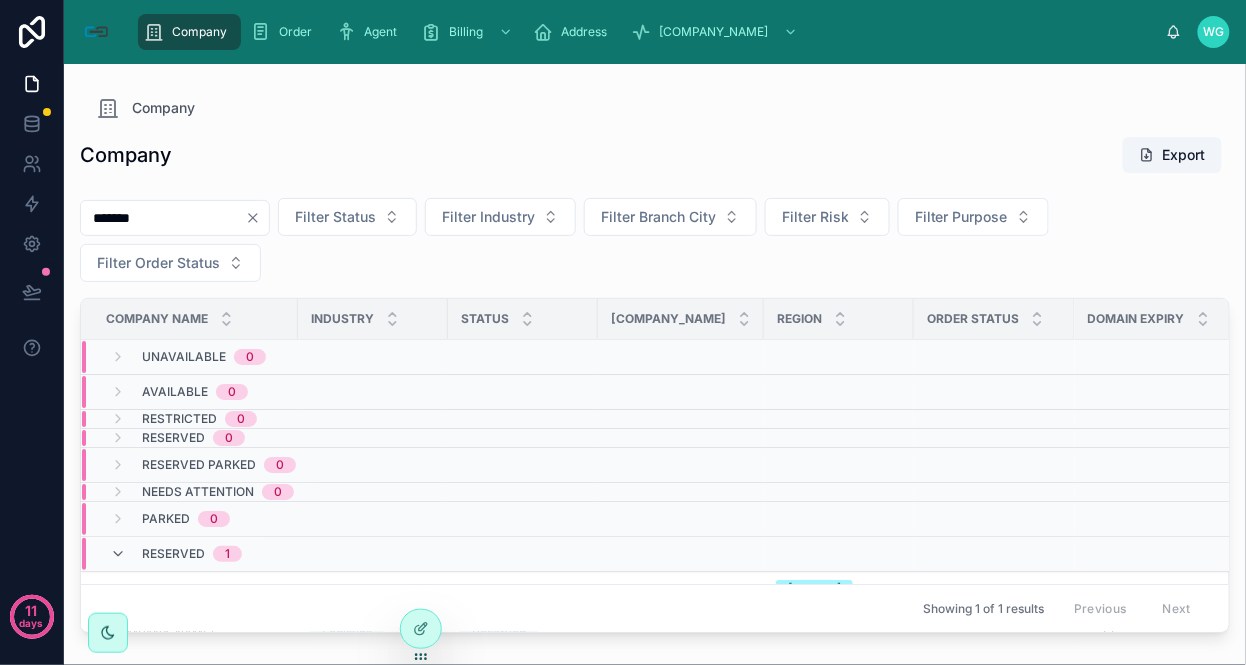 click on "Reserved" at bounding box center (173, 554) 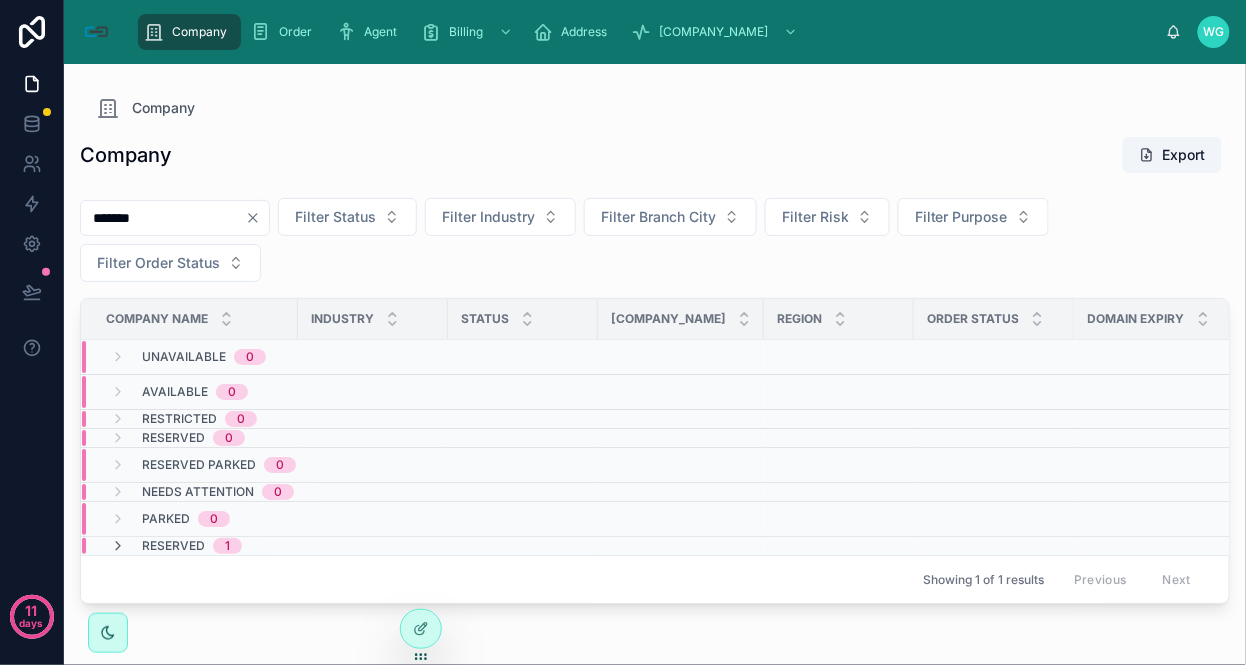 click on "Reserved" at bounding box center (173, 546) 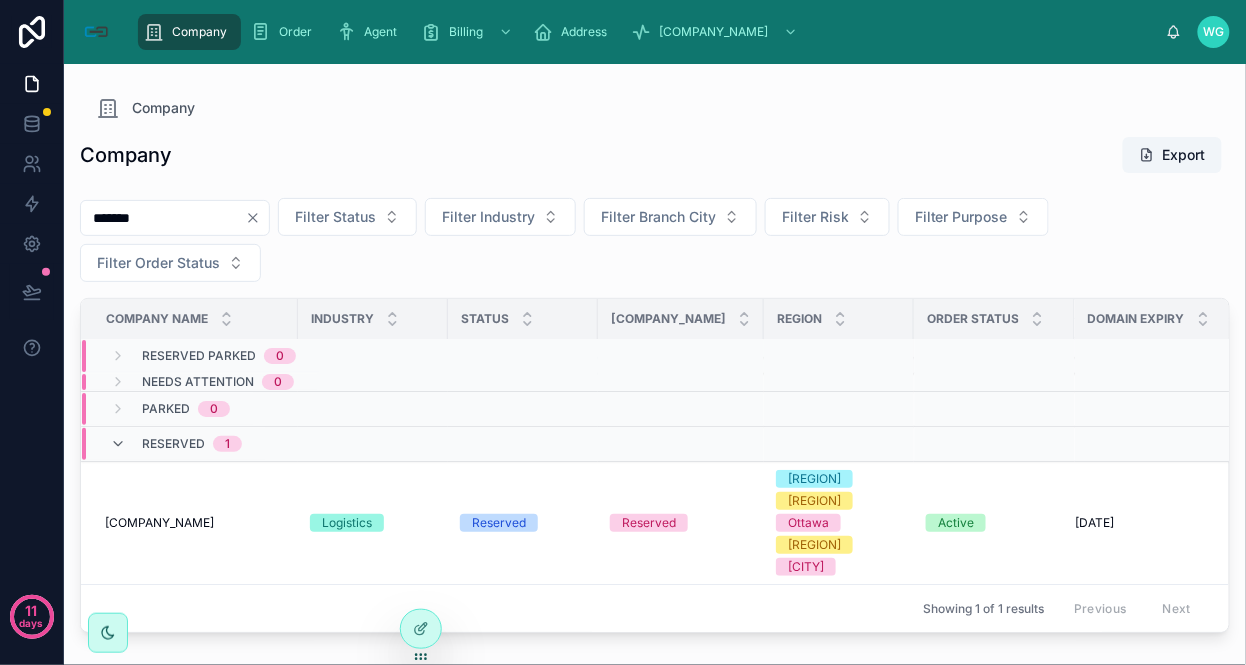 scroll, scrollTop: 125, scrollLeft: 0, axis: vertical 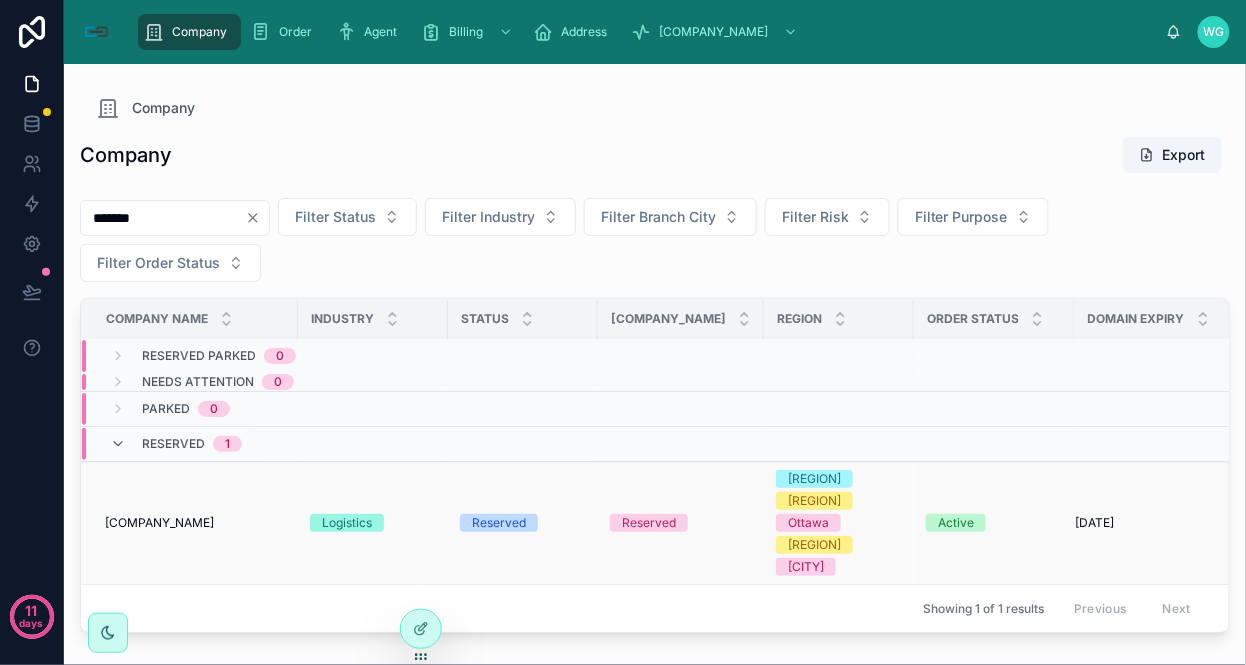 click on "[COMPANY_NAME]" at bounding box center [159, 523] 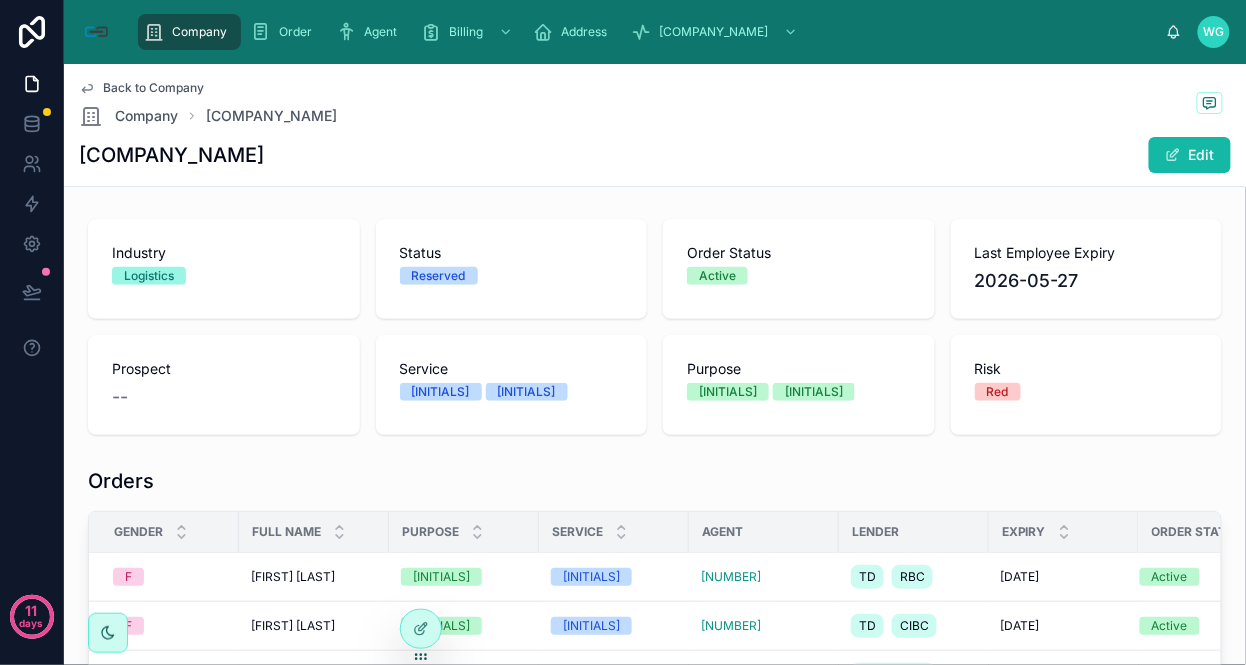 scroll, scrollTop: 333, scrollLeft: 0, axis: vertical 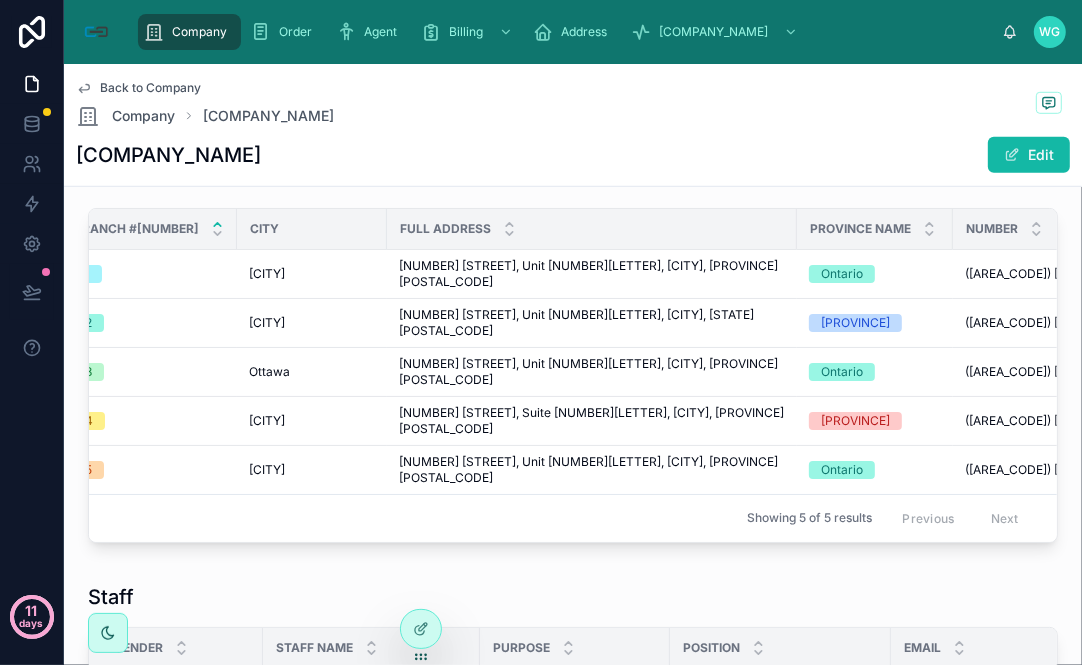 click on "days" at bounding box center [32, 623] 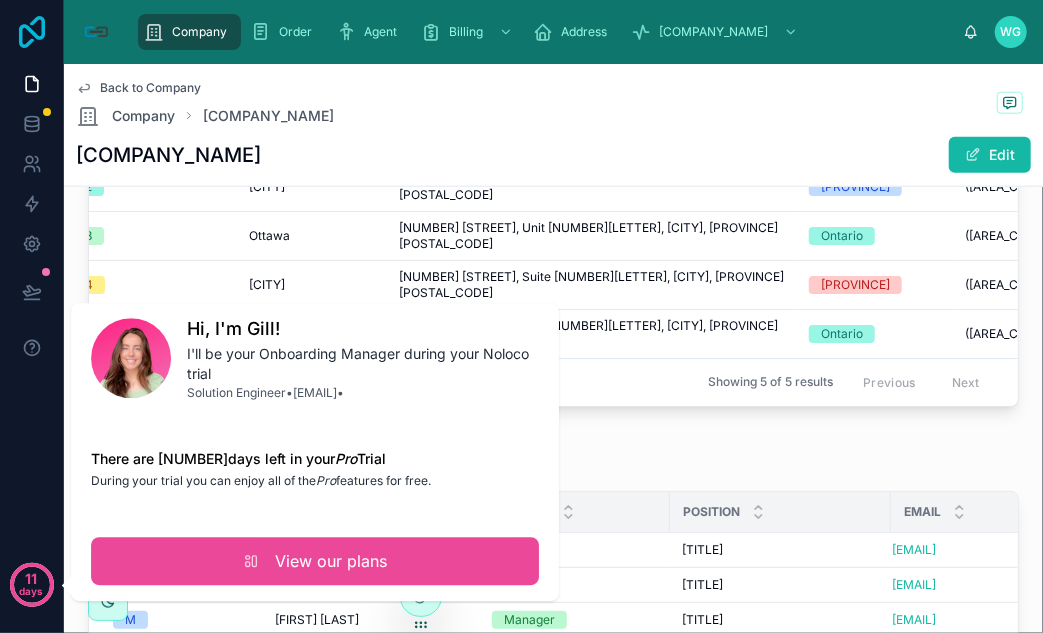 scroll, scrollTop: 976, scrollLeft: 0, axis: vertical 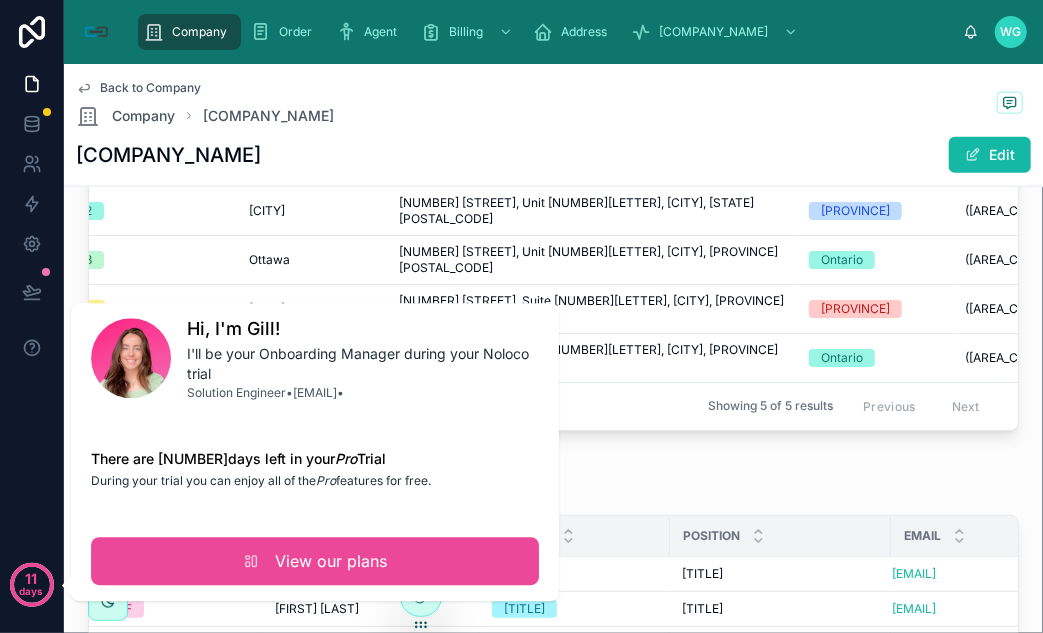 click on "Staff" at bounding box center [553, 485] 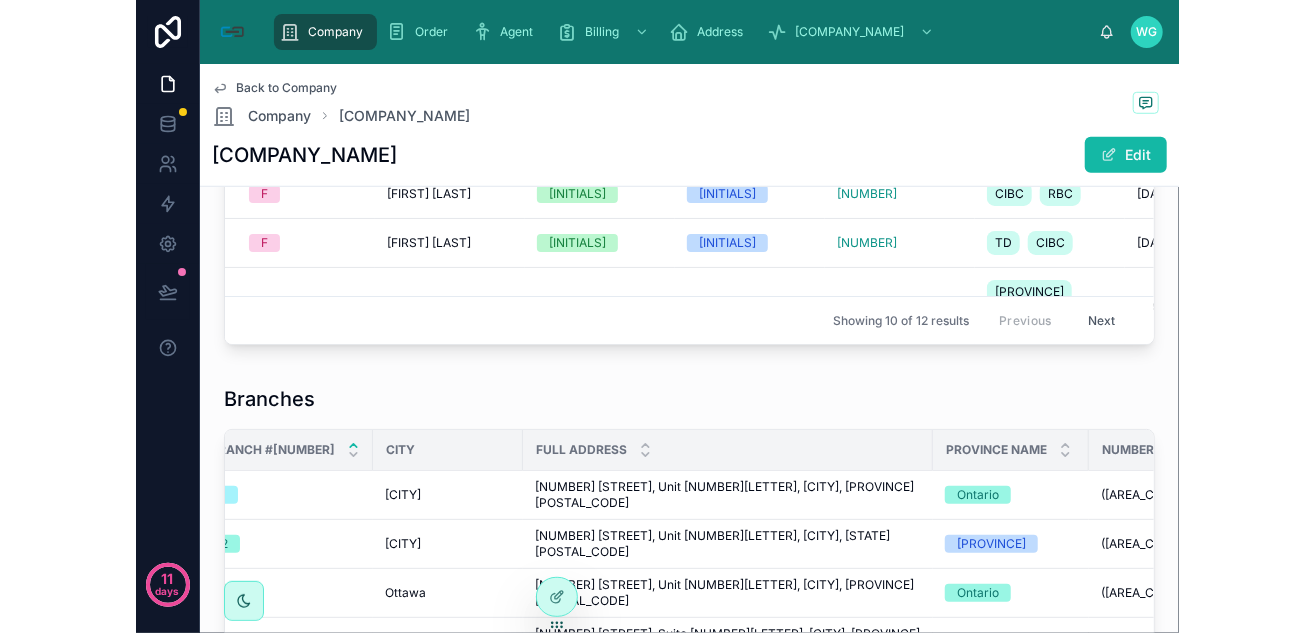 scroll, scrollTop: 754, scrollLeft: 0, axis: vertical 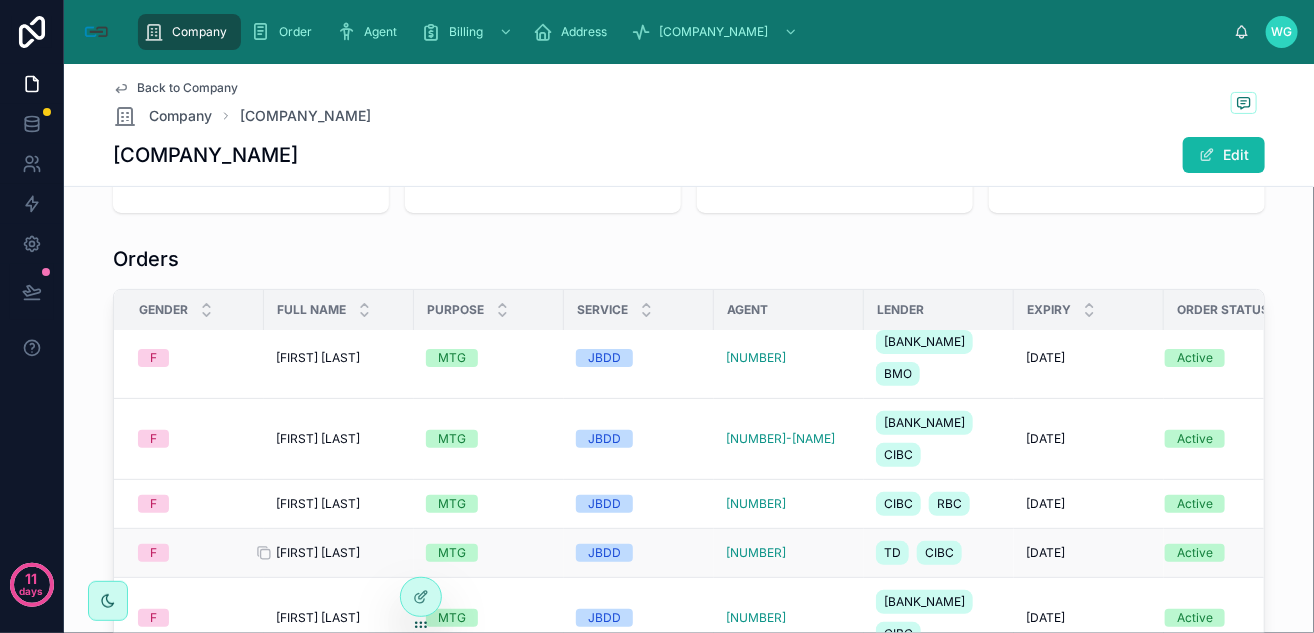 click on "[FIRST] [LAST]" at bounding box center (318, 553) 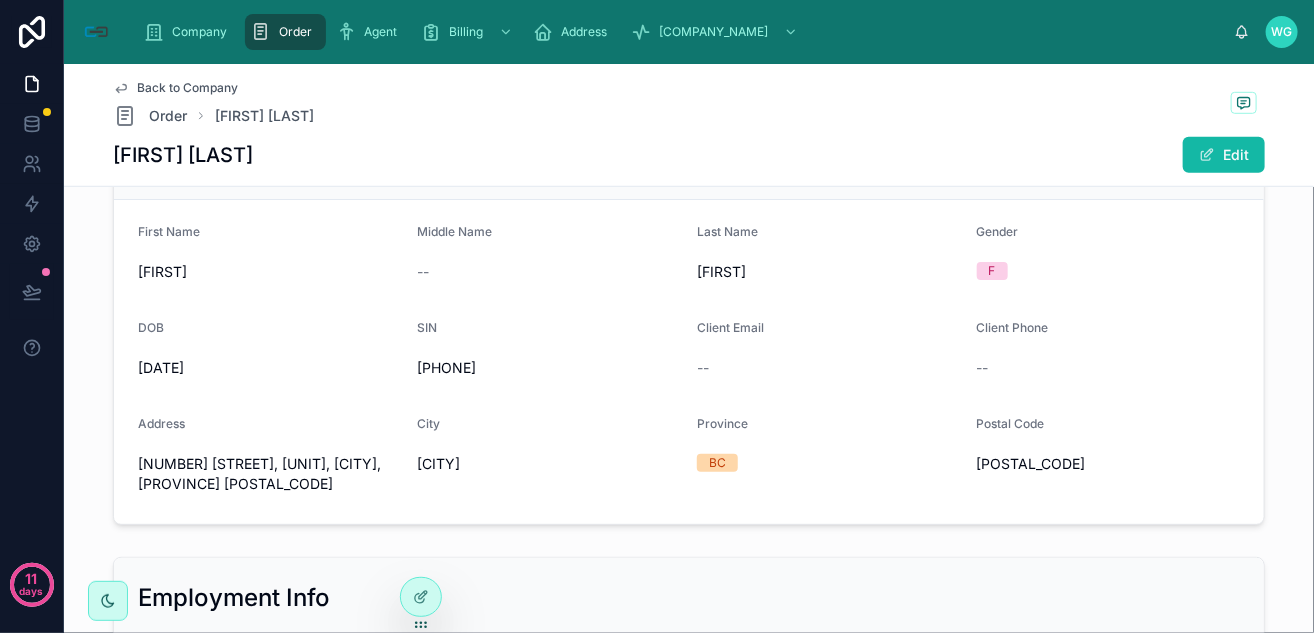 scroll, scrollTop: 461, scrollLeft: 0, axis: vertical 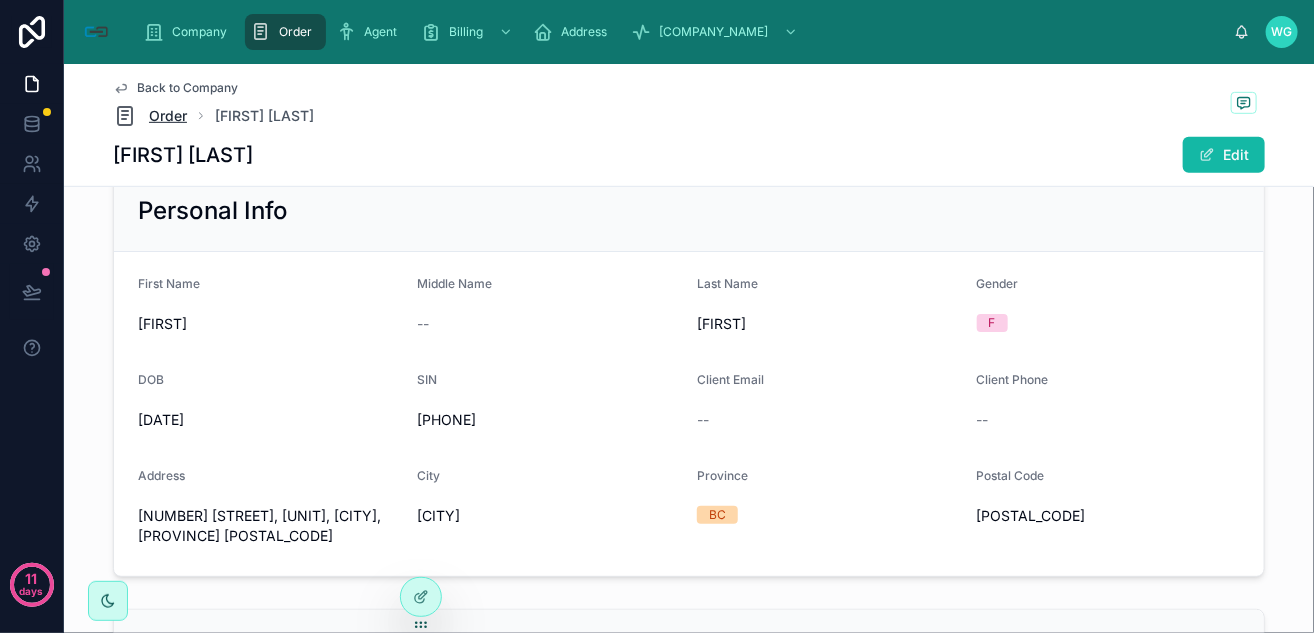 click on "Order" at bounding box center [168, 116] 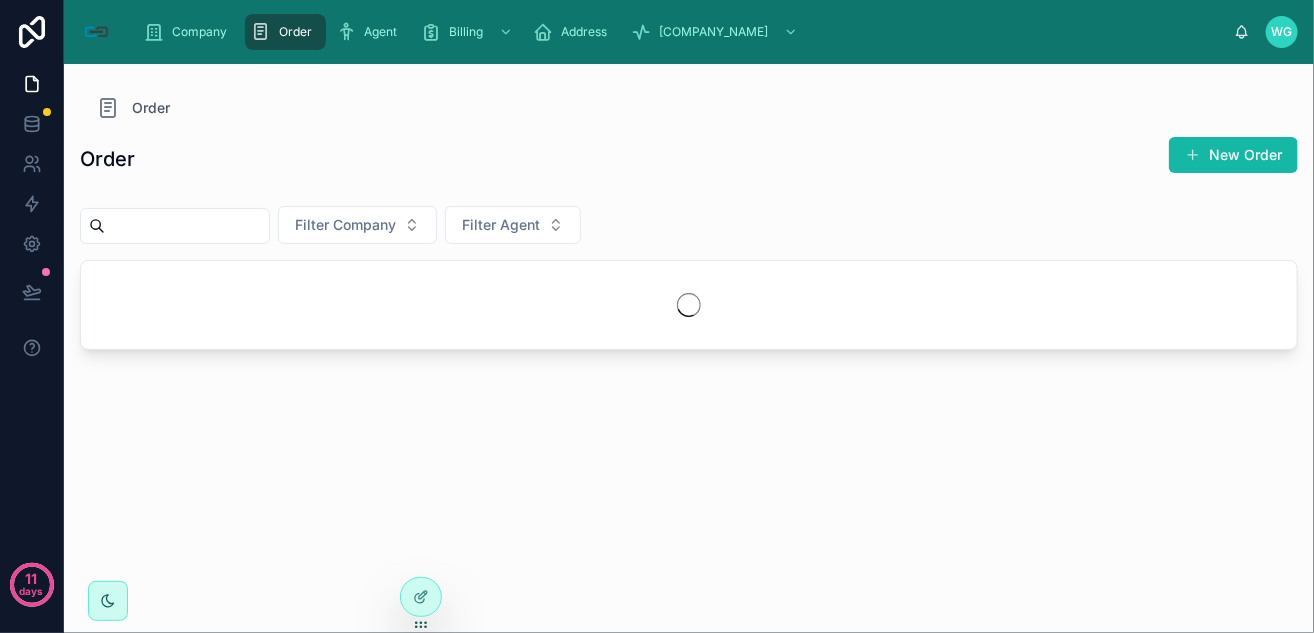 scroll, scrollTop: 0, scrollLeft: 0, axis: both 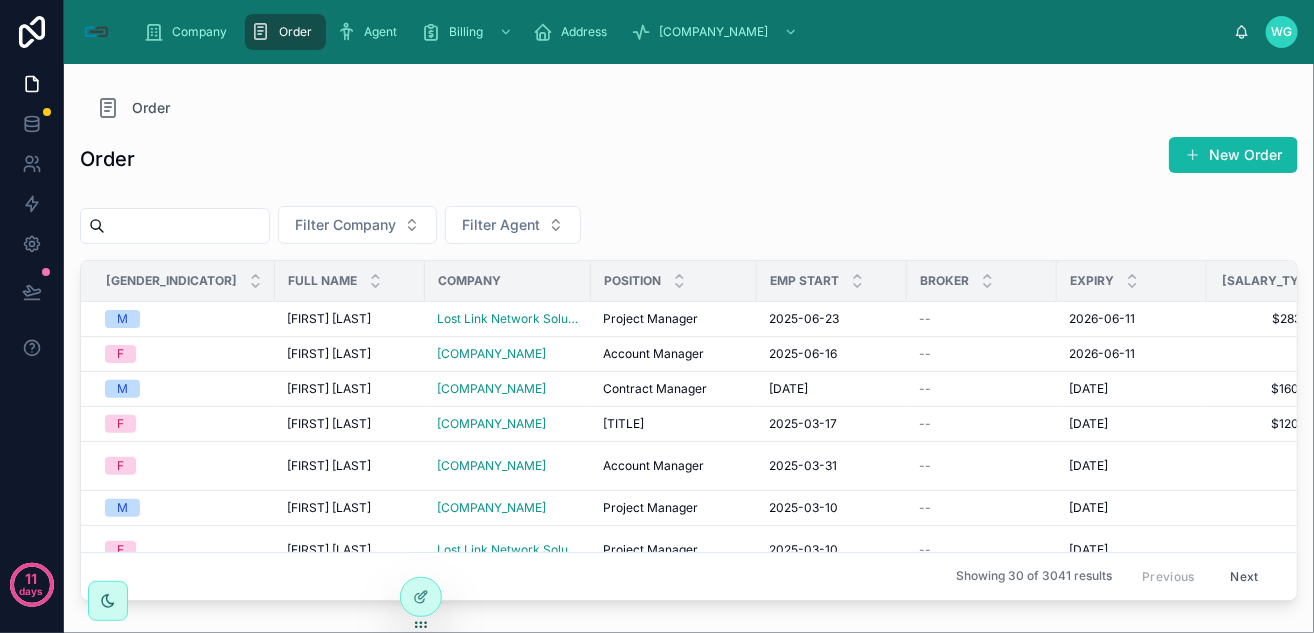 click at bounding box center (187, 226) 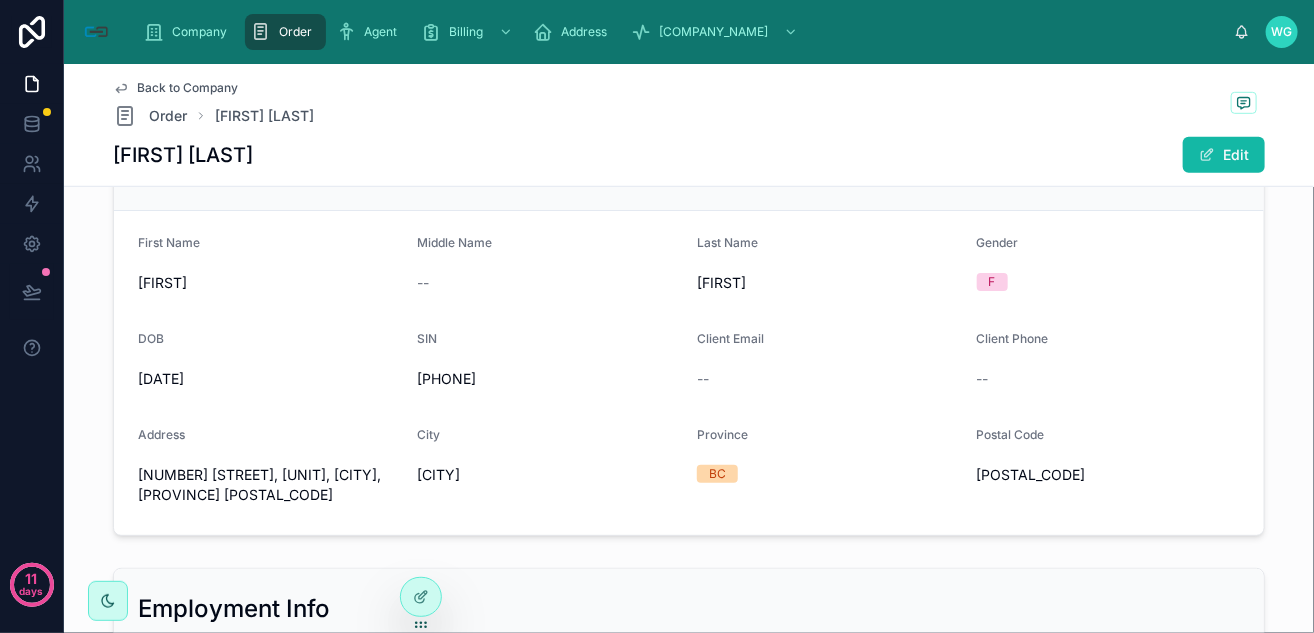 scroll, scrollTop: 222, scrollLeft: 0, axis: vertical 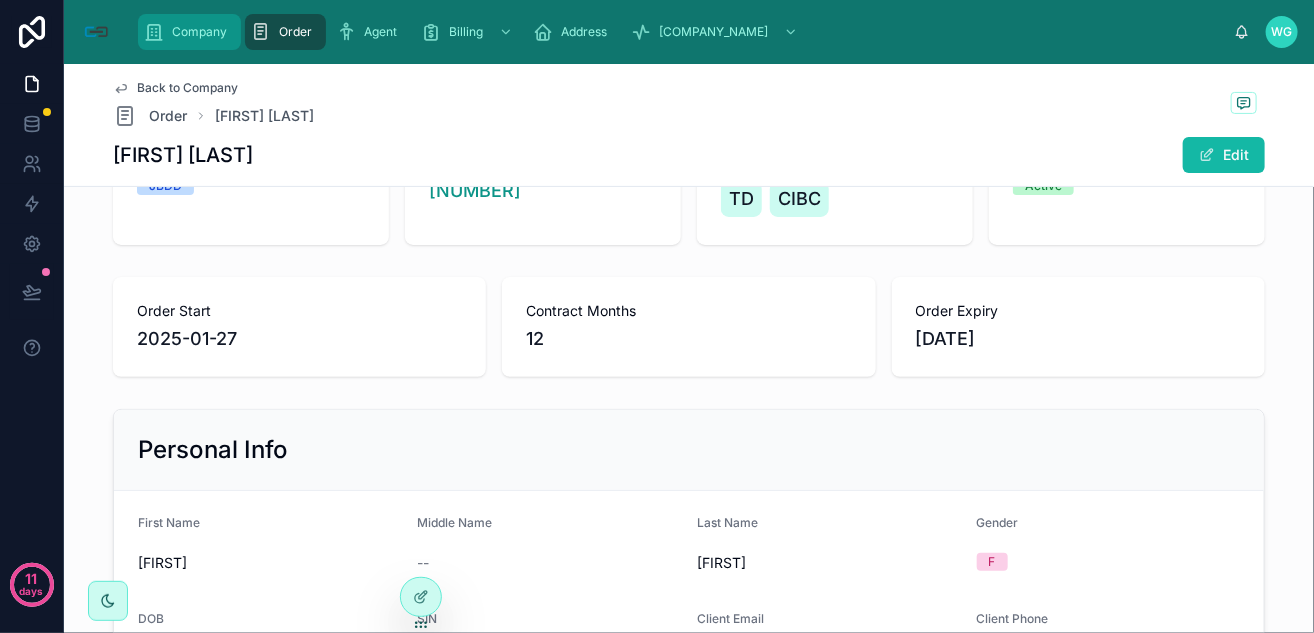 click on "Company" at bounding box center [199, 32] 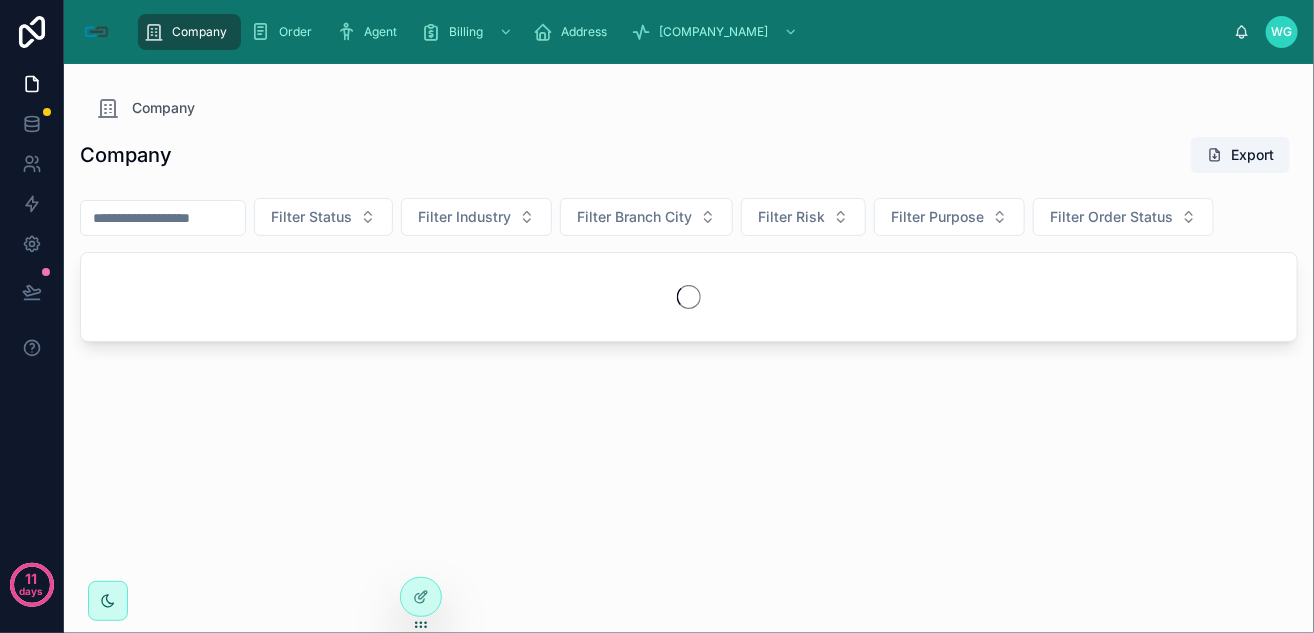 scroll, scrollTop: 0, scrollLeft: 0, axis: both 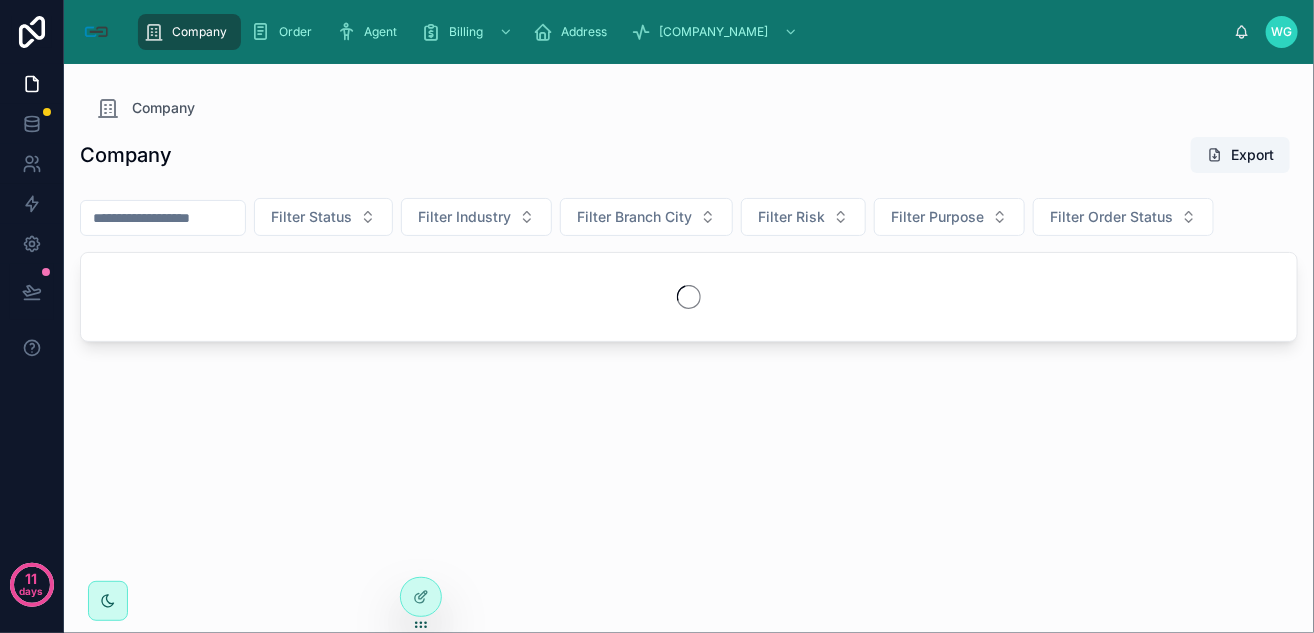 click at bounding box center [163, 218] 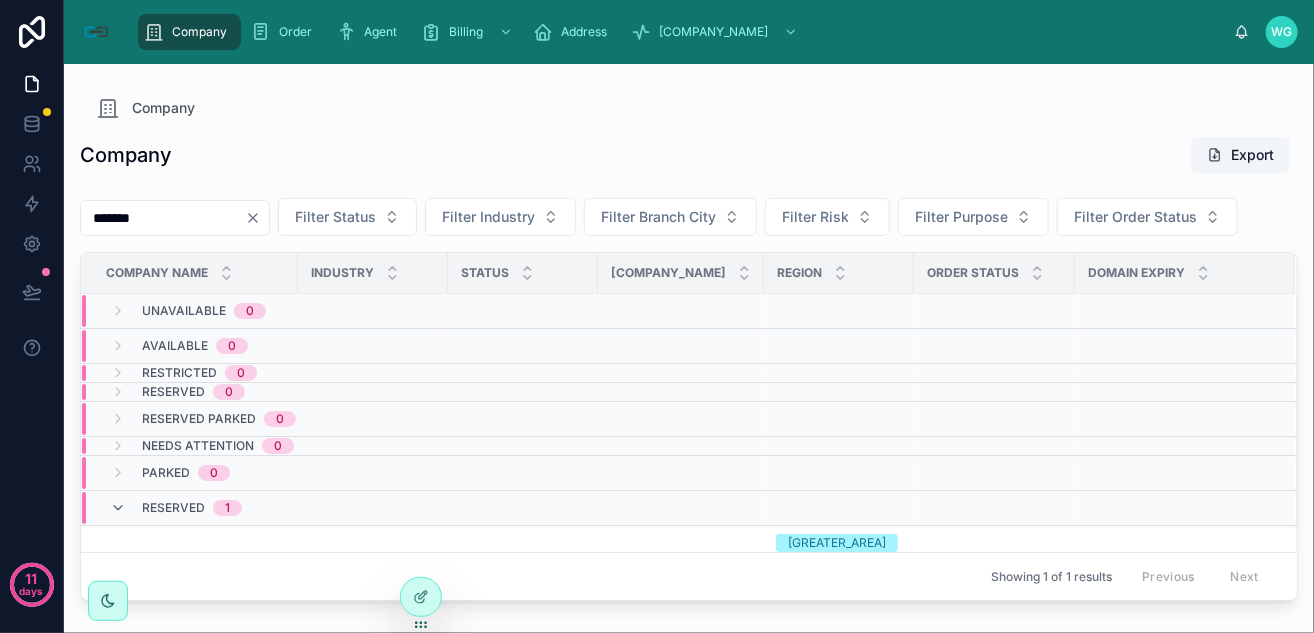 type on "*******" 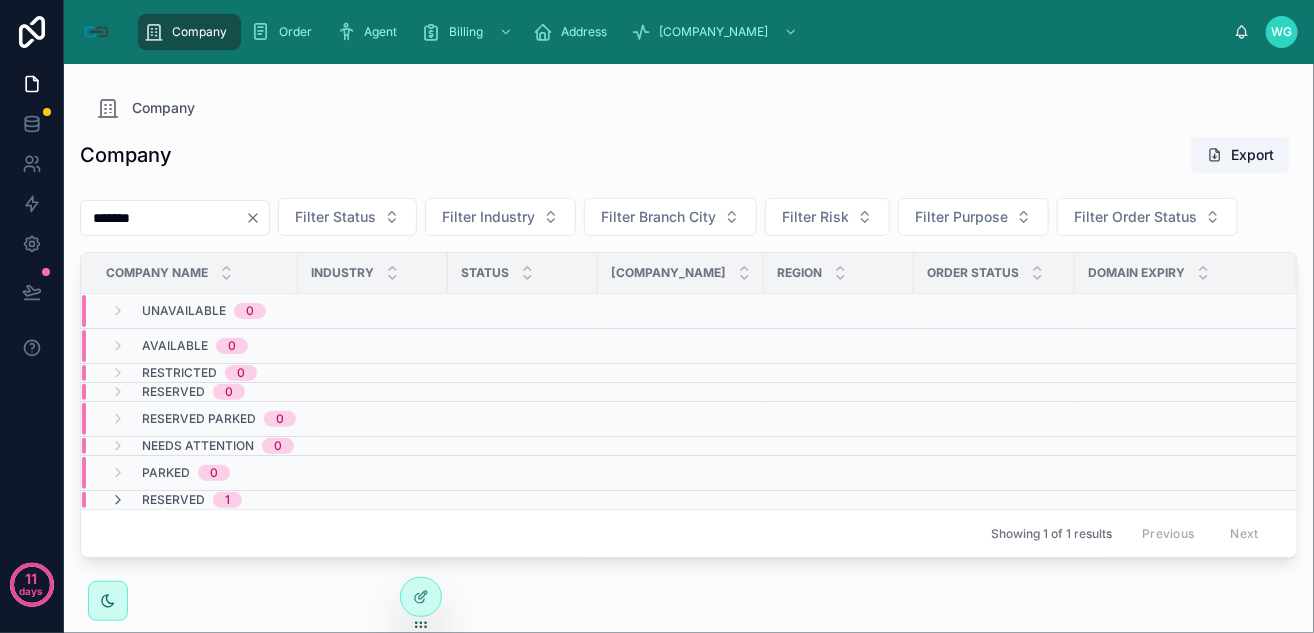 click on "Reserved" at bounding box center [173, 500] 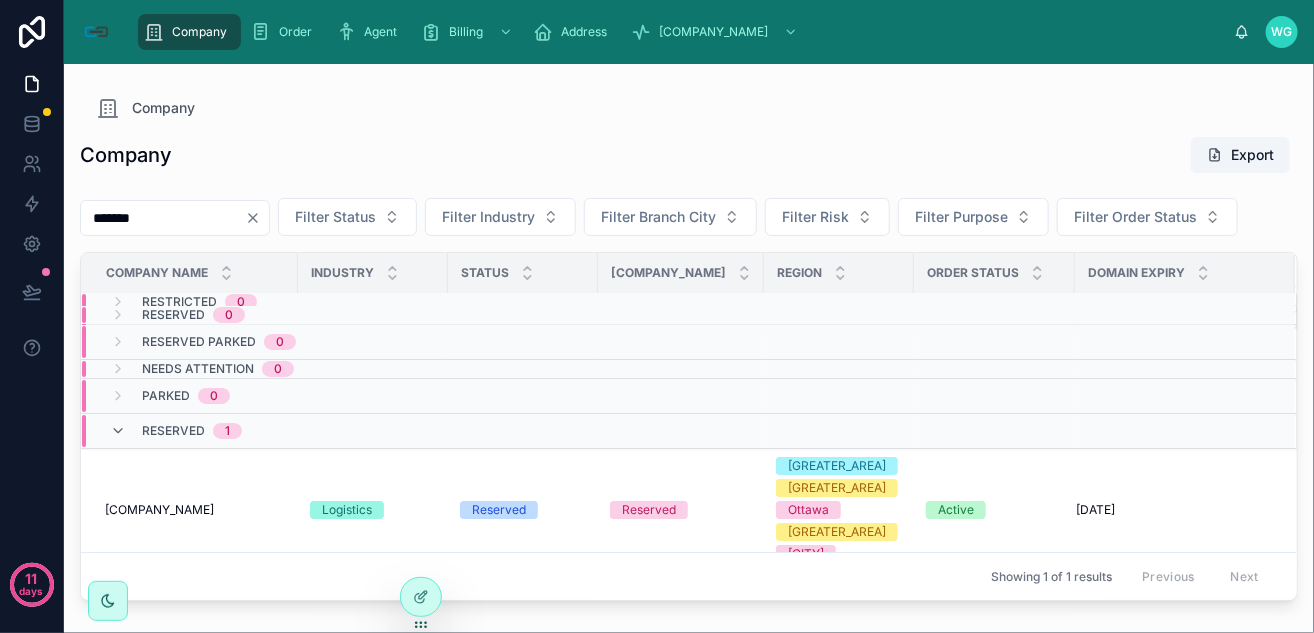 scroll, scrollTop: 95, scrollLeft: 0, axis: vertical 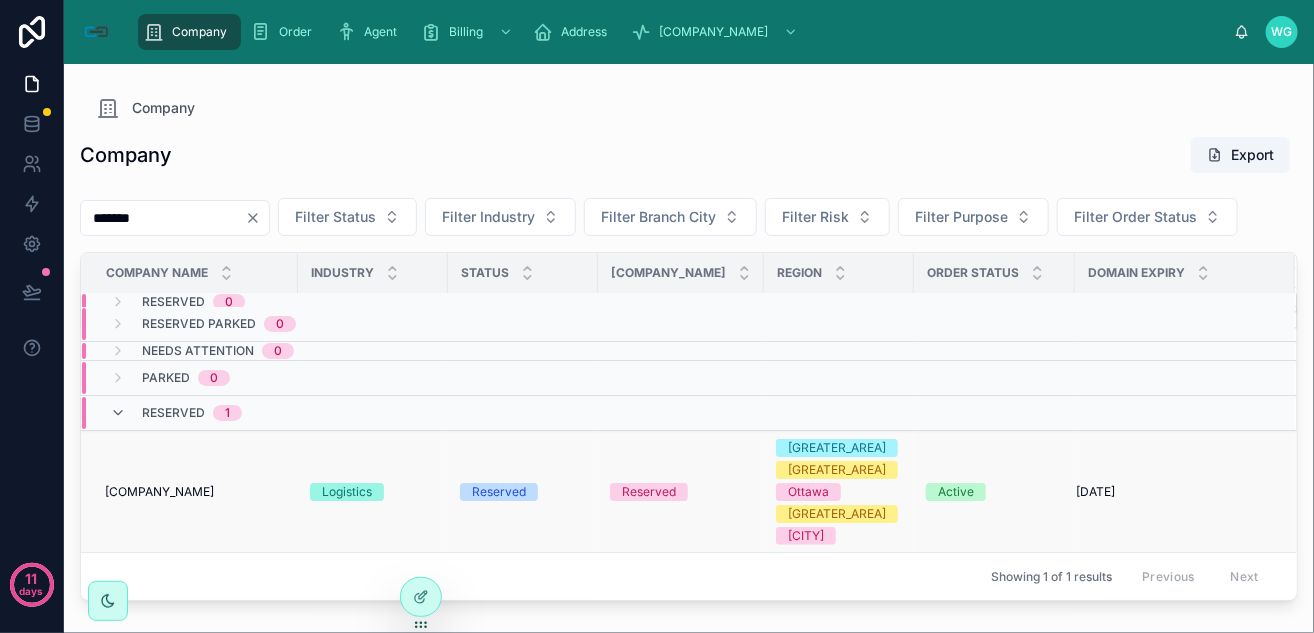 click on "[COMPANY_NAME]" at bounding box center (159, 492) 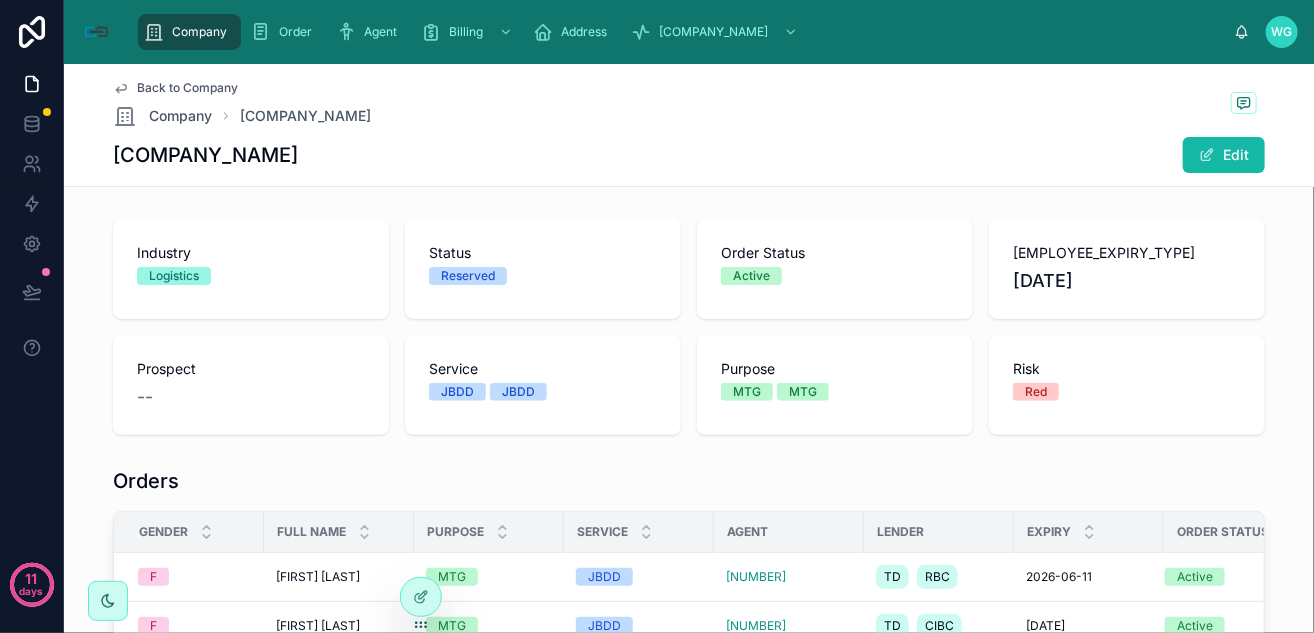 scroll, scrollTop: 333, scrollLeft: 0, axis: vertical 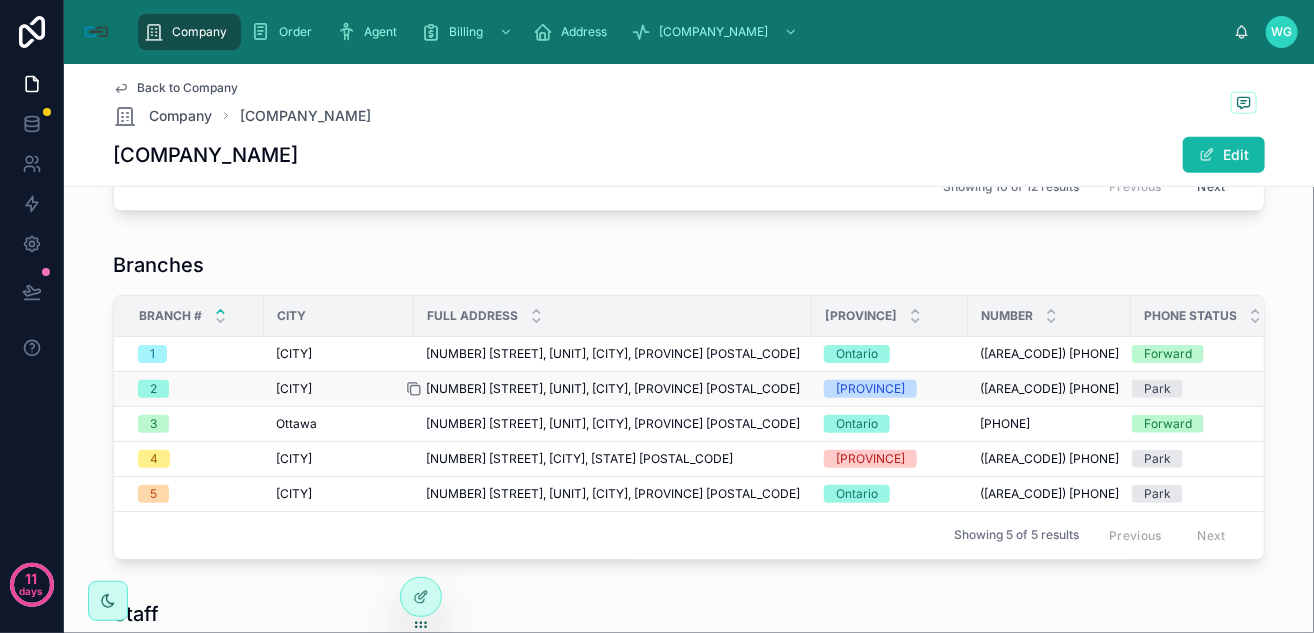 click 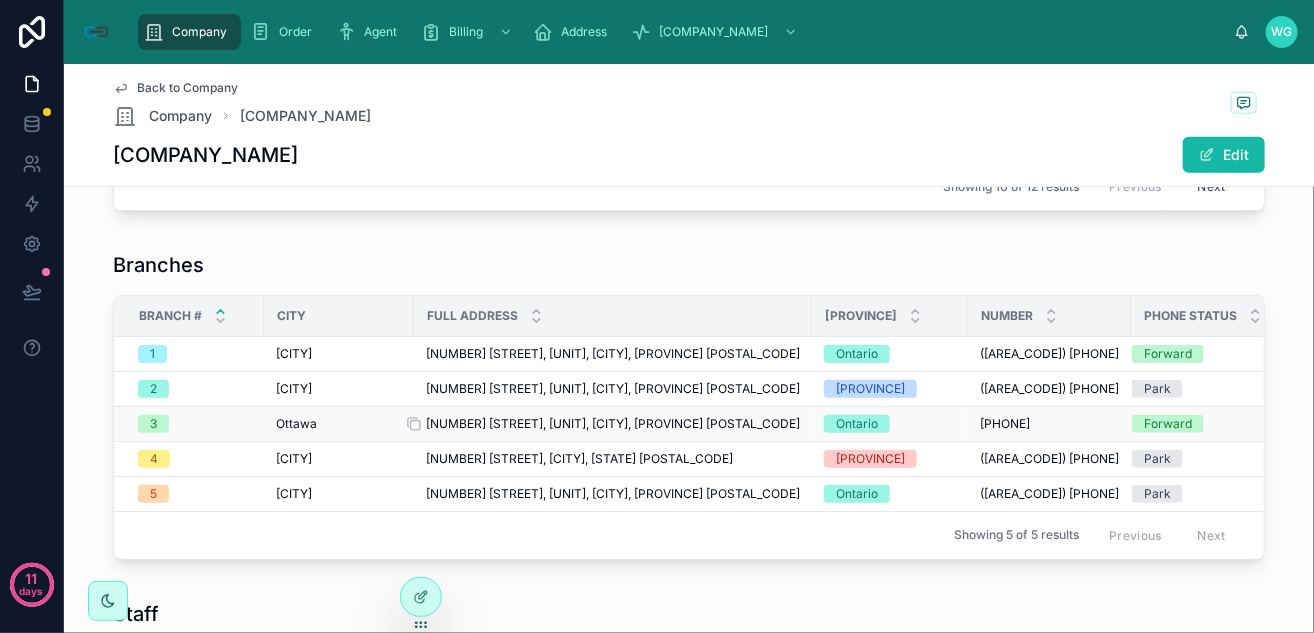 click on "[NUMBER] [STREET], [UNIT], [CITY], [PROVINCE] [POSTAL_CODE]" at bounding box center (613, 424) 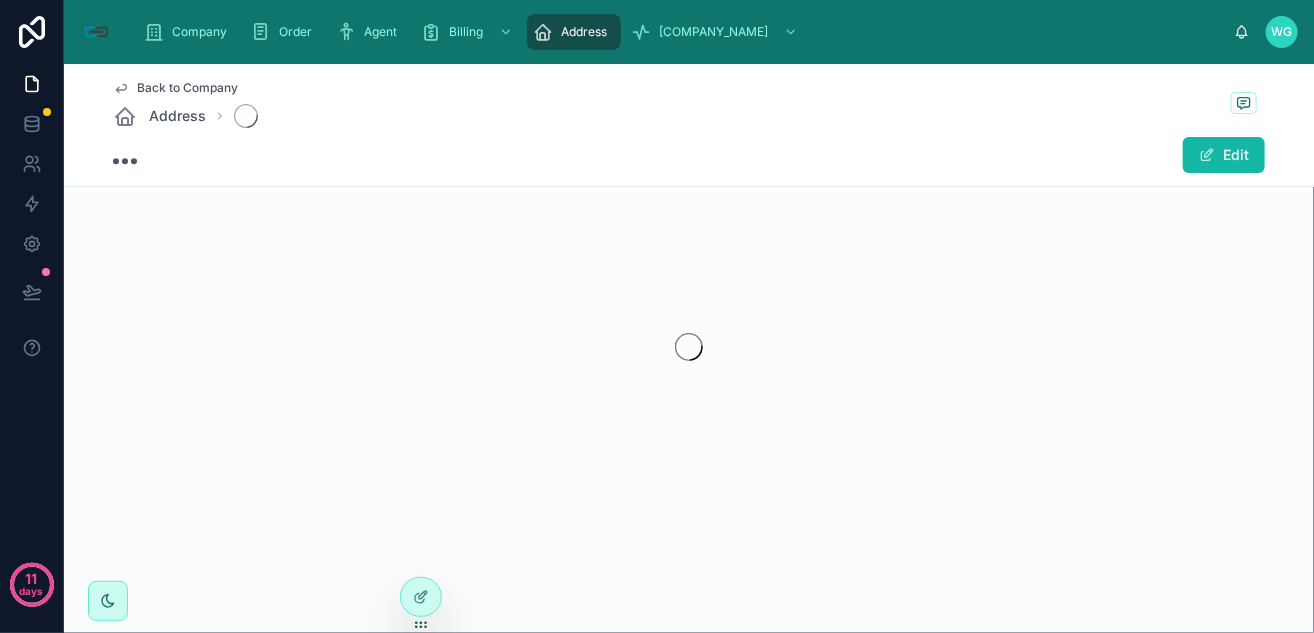 scroll, scrollTop: 22, scrollLeft: 0, axis: vertical 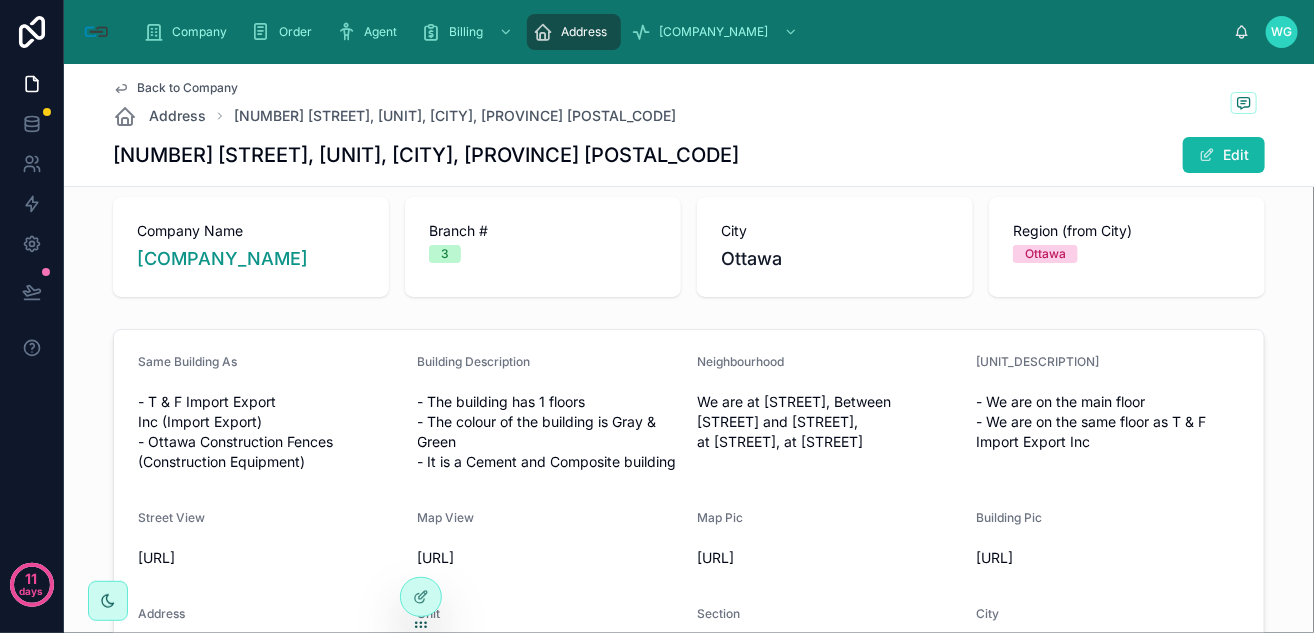 click on "[NUMBER] [STREET], [UNIT], [CITY], [PROVINCE] [POSTAL_CODE]" at bounding box center [426, 155] 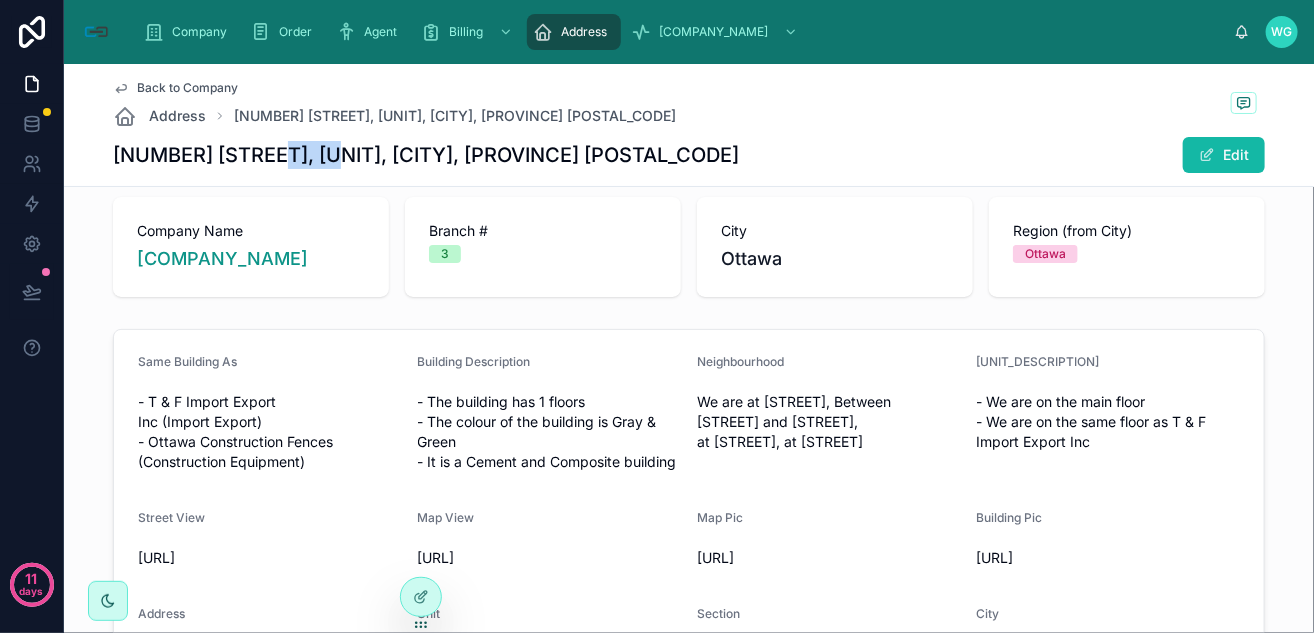click on "[NUMBER] [STREET], [UNIT], [CITY], [PROVINCE] [POSTAL_CODE]" at bounding box center (426, 155) 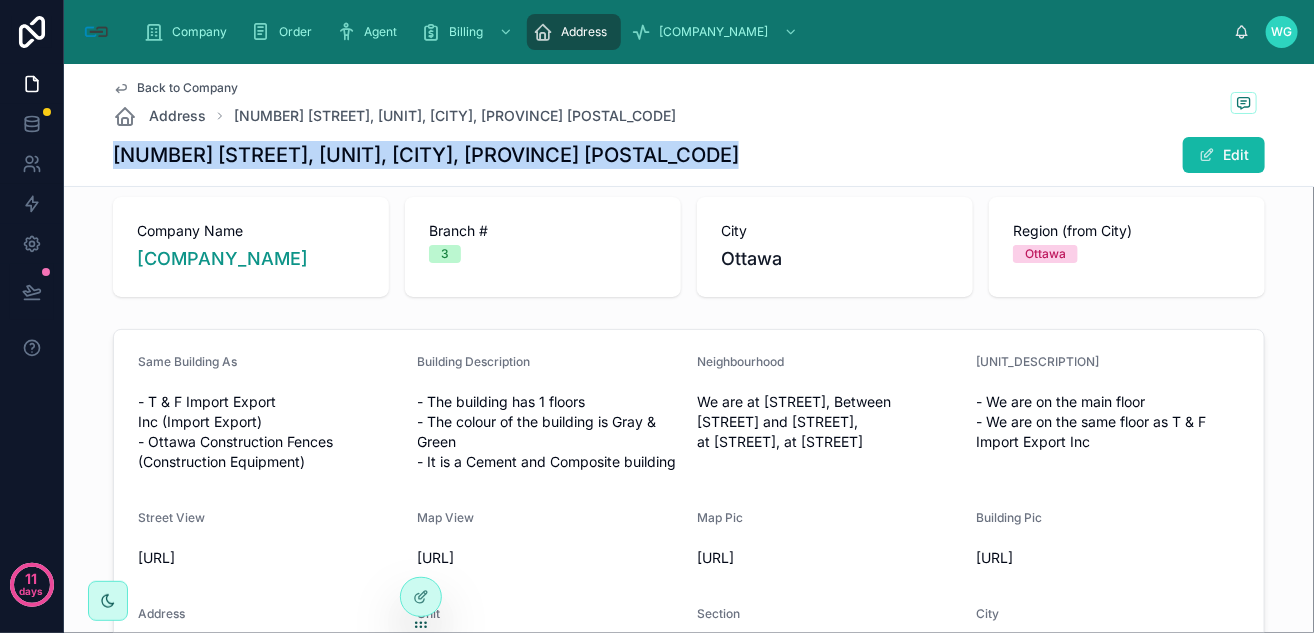click on "[NUMBER] [STREET], [UNIT], [CITY], [PROVINCE] [POSTAL_CODE]" at bounding box center [426, 155] 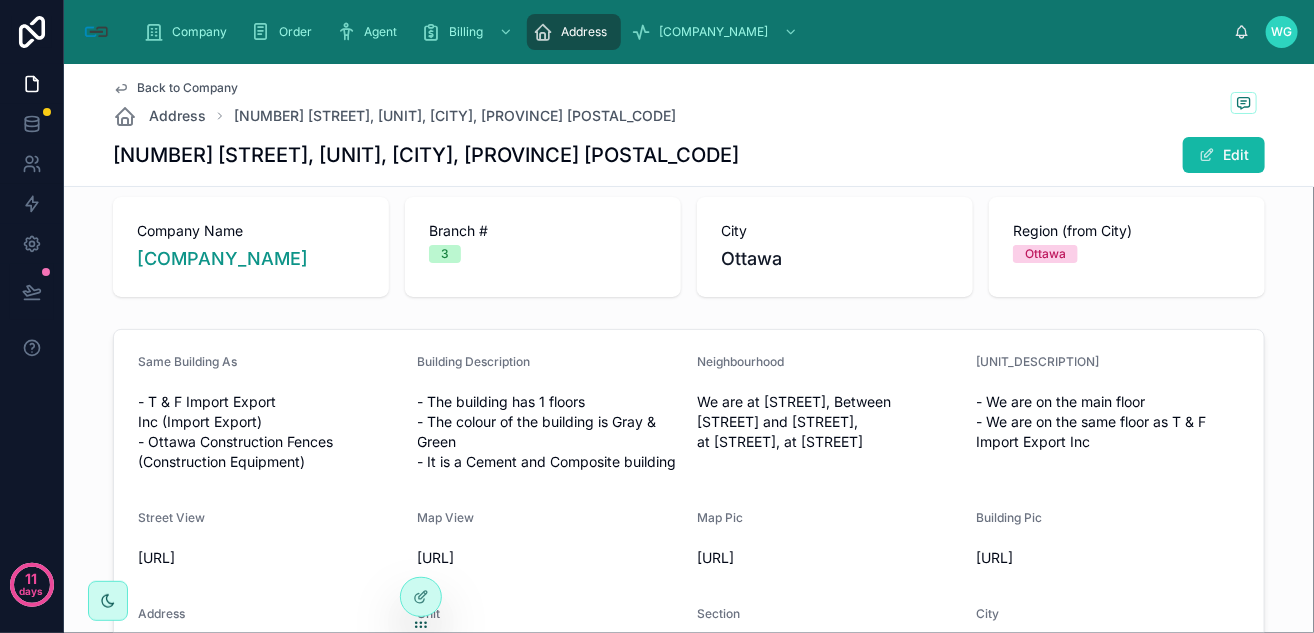 click on "Back to Company Address [NUMBER] [STREET], [UNIT], [CITY], [PROVINCE] [POSTAL_CODE] [NUMBER] [STREET], [UNIT], [CITY], [PROVINCE] [POSTAL_CODE] Edit" at bounding box center (689, 125) 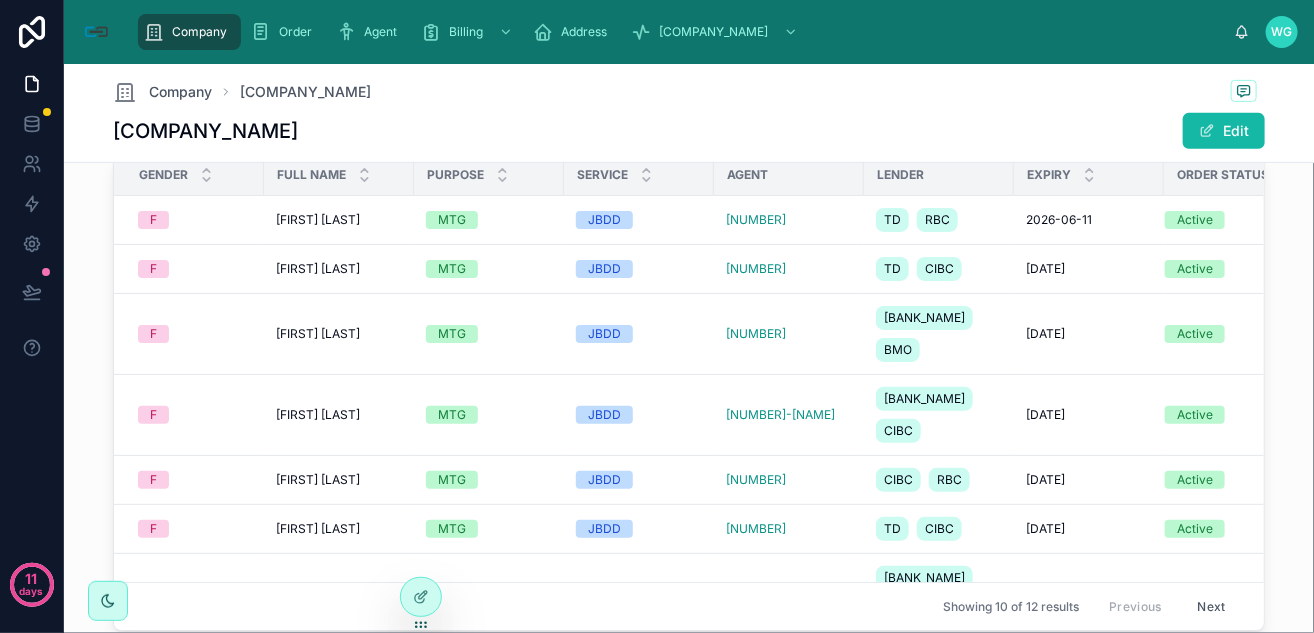 scroll, scrollTop: 777, scrollLeft: 0, axis: vertical 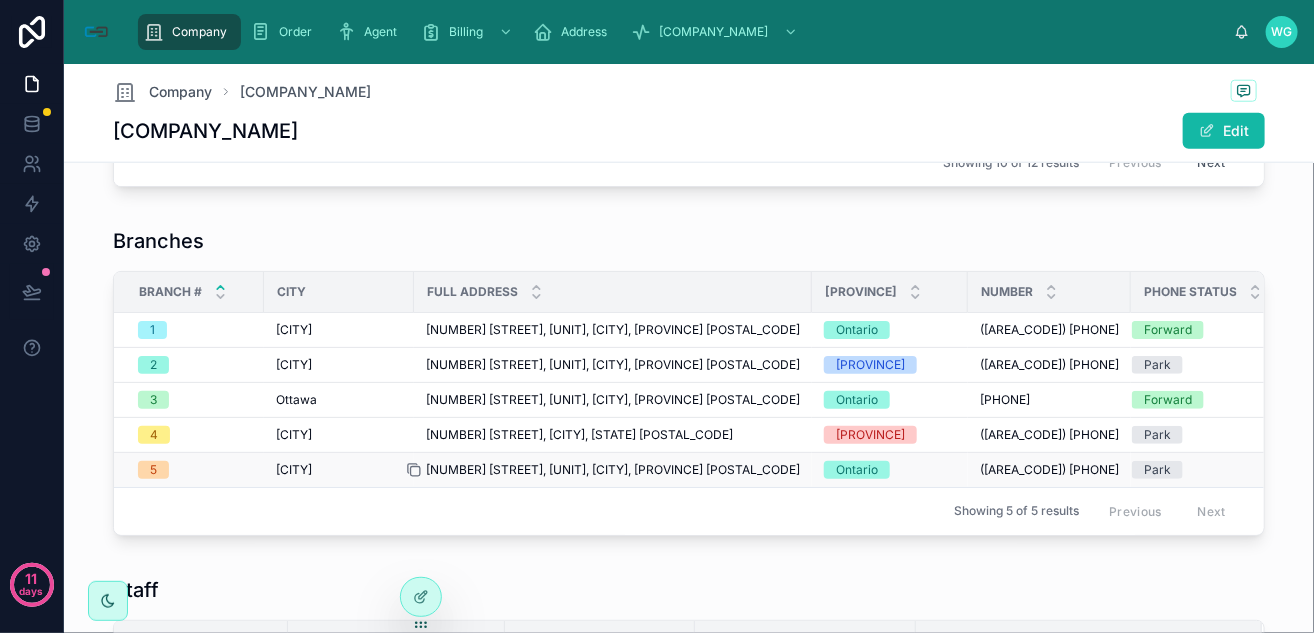 click 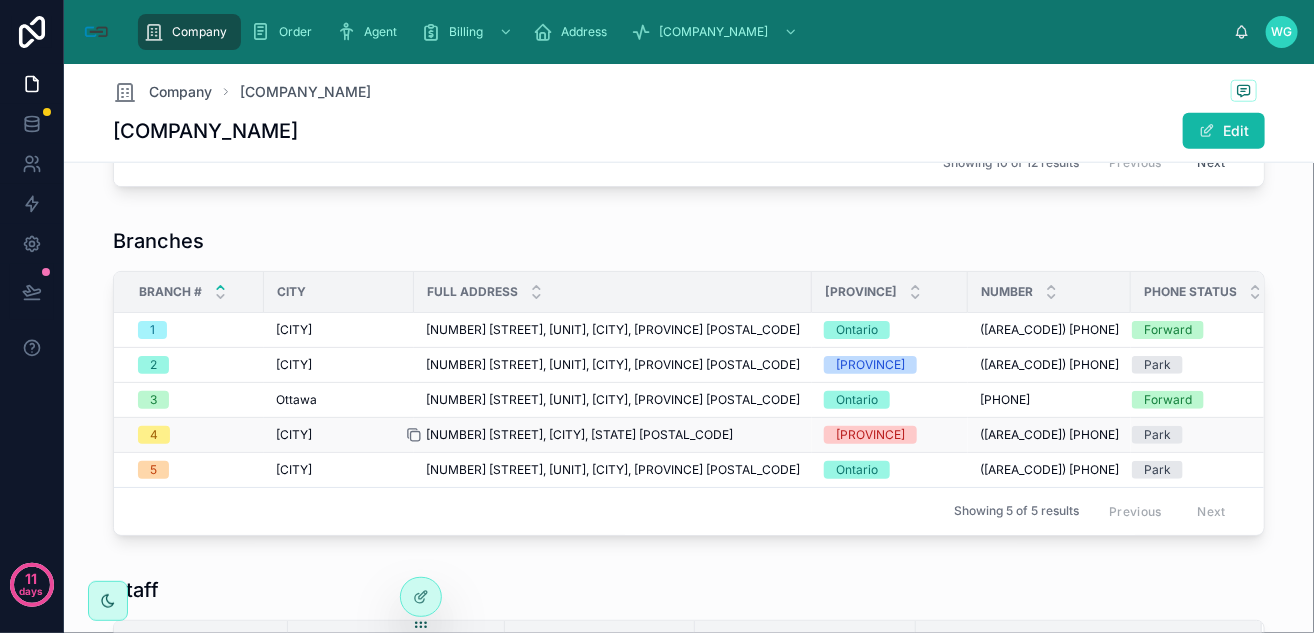 click 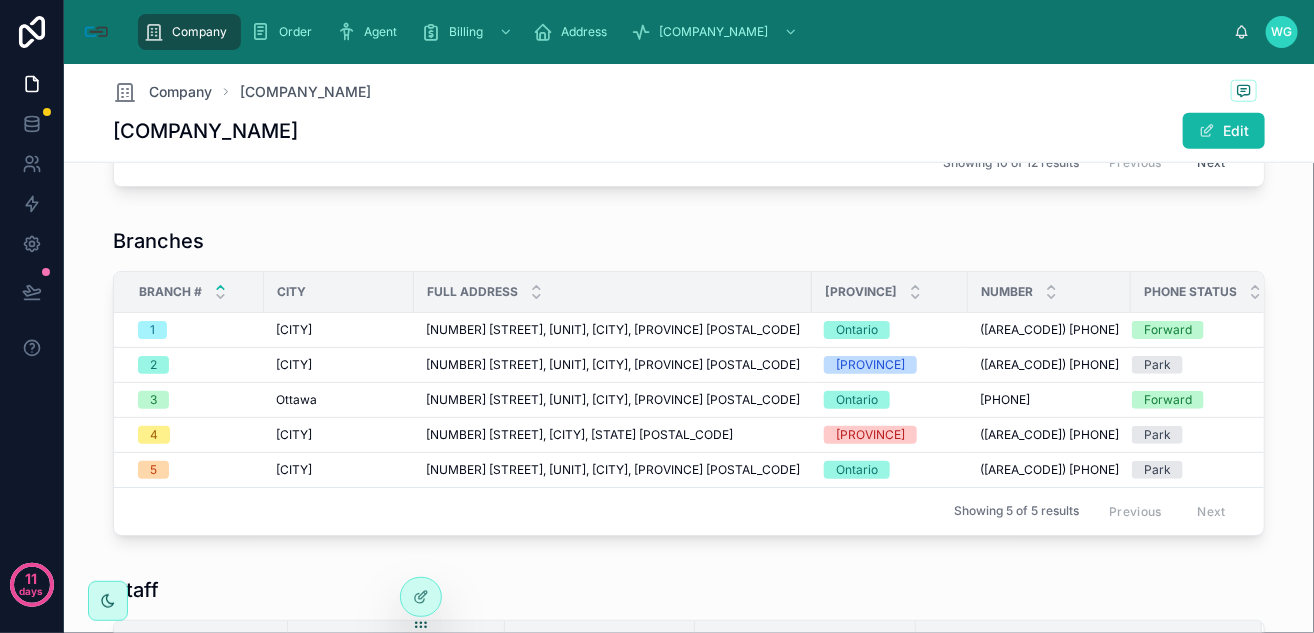 scroll, scrollTop: 0, scrollLeft: 5, axis: horizontal 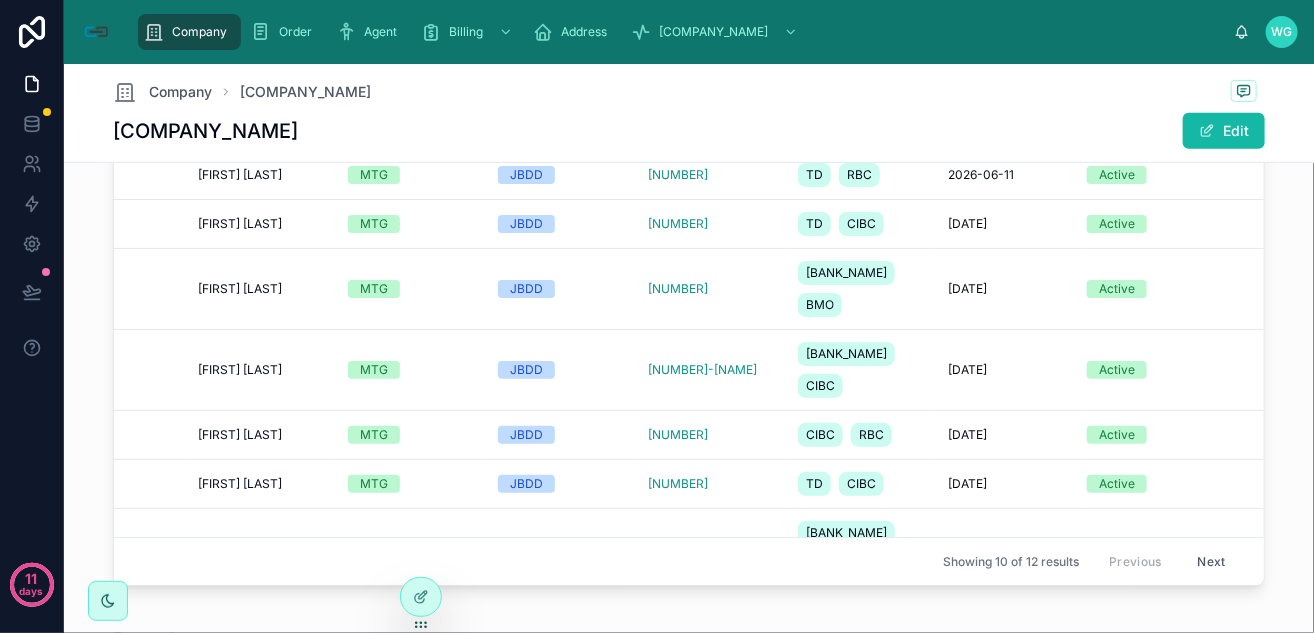click on "Orders Gender Full Name Purpose Service Agent Lender Expiry Order Status F [FIRST] [LAST] [FIRST] [LAST] MTG JBDD [NUMBER] TD RBC [DATE] [DATE] Active F [FIRST] [LAST] [FIRST] [LAST] MTG JBDD [NUMBER] TD CIBC [DATE] [DATE] Active F [FIRST] [LAST] [FIRST] [LAST] MTG JBDD [NUMBER] Scotia BMO [DATE] [DATE] Active F [FIRST] [LAST] [FIRST] [LAST] MTG JBDD [NUMBER]-[NAME] Scotia CIBC [DATE] [DATE] Active F [FIRST] [LAST] [FIRST] [LAST] MTG JBDD [NUMBER] CIBC RBC [DATE] [DATE] Active F [FIRST] [LAST] [FIRST] [LAST] MTG JBDD [NUMBER] TD CIBC [DATE] [DATE] Active F [FIRST] [LAST] [FIRST] [LAST] MTG JBDD [NUMBER] Scotia CIBC [DATE] [DATE] Active F [FIRST] [LAST] [FIRST] [LAST] MTG JBDD [NUMBER] Scotia [DATE] [DATE] Active F [FIRST] [LAST] [FIRST] [LAST] MTG JBDD [NUMBER] BMO TD [DATE] [DATE] Cancelled F [FIRST] [LAST] [FIRST] [LAST] MTG JBDD [NUMBER] BMO [DATE] [DATE] Active Showing 10 of 12 results Previous Next" at bounding box center (689, 329) 